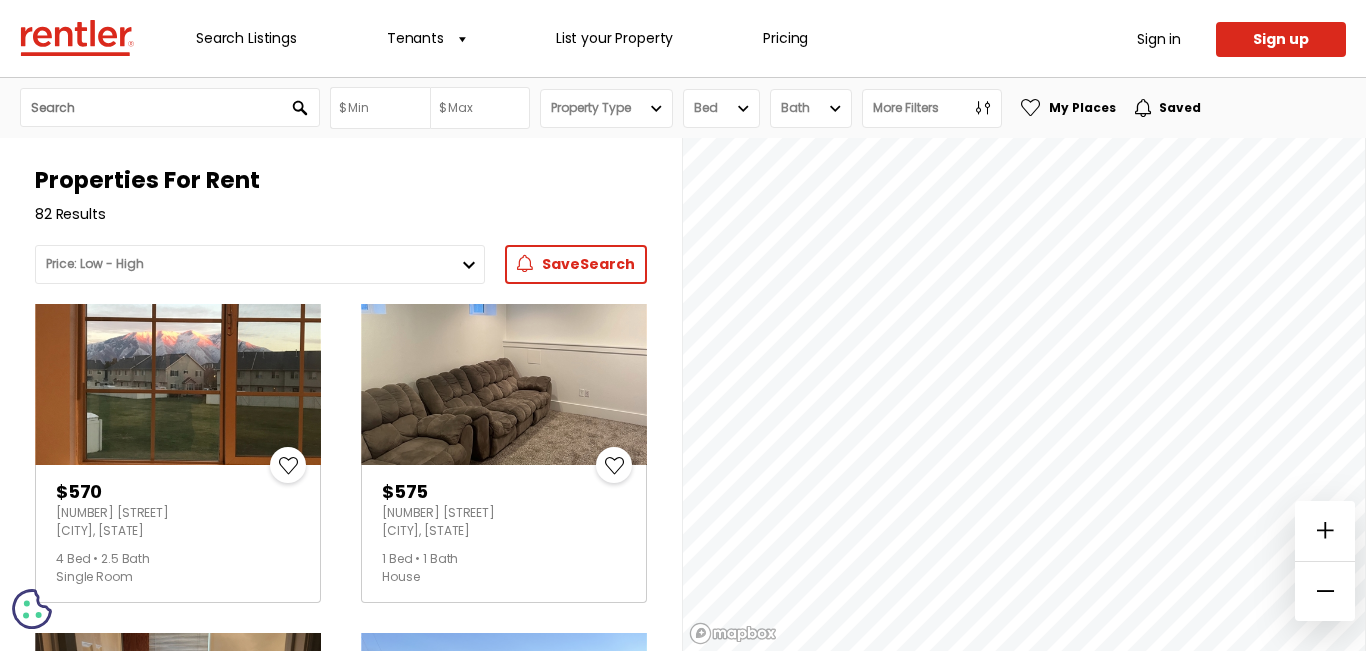 scroll, scrollTop: 0, scrollLeft: 0, axis: both 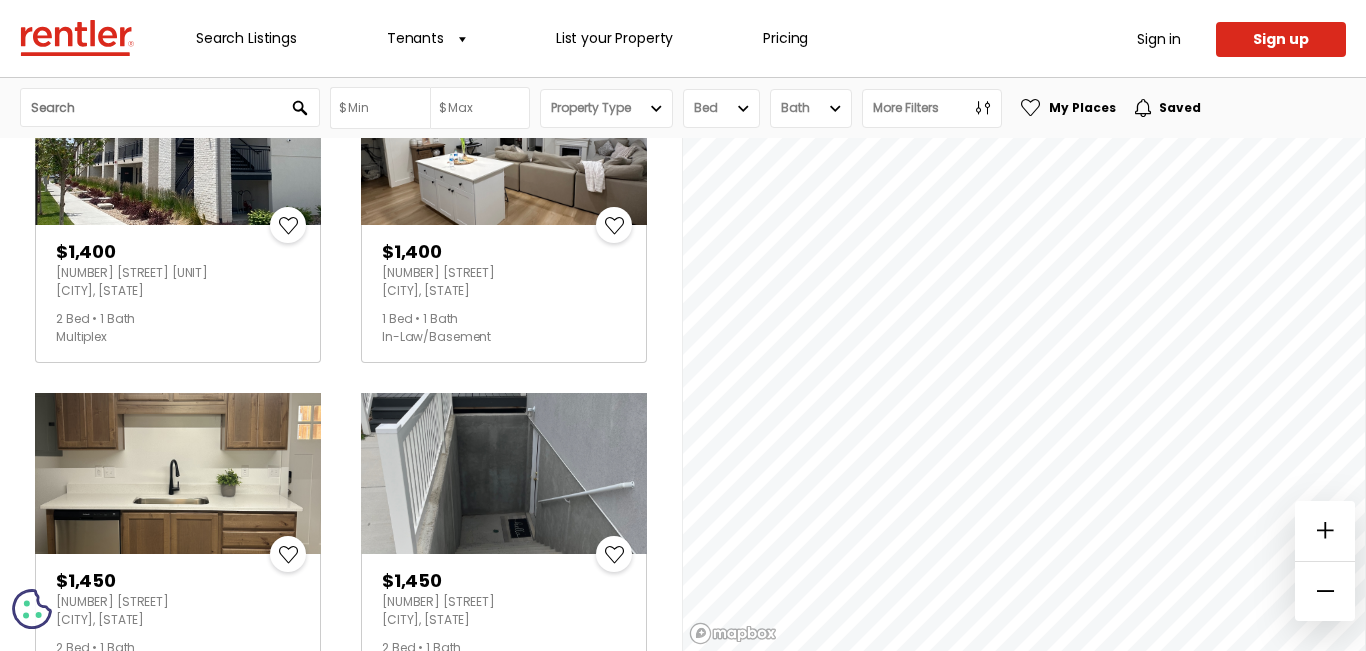 click at bounding box center [504, 144] 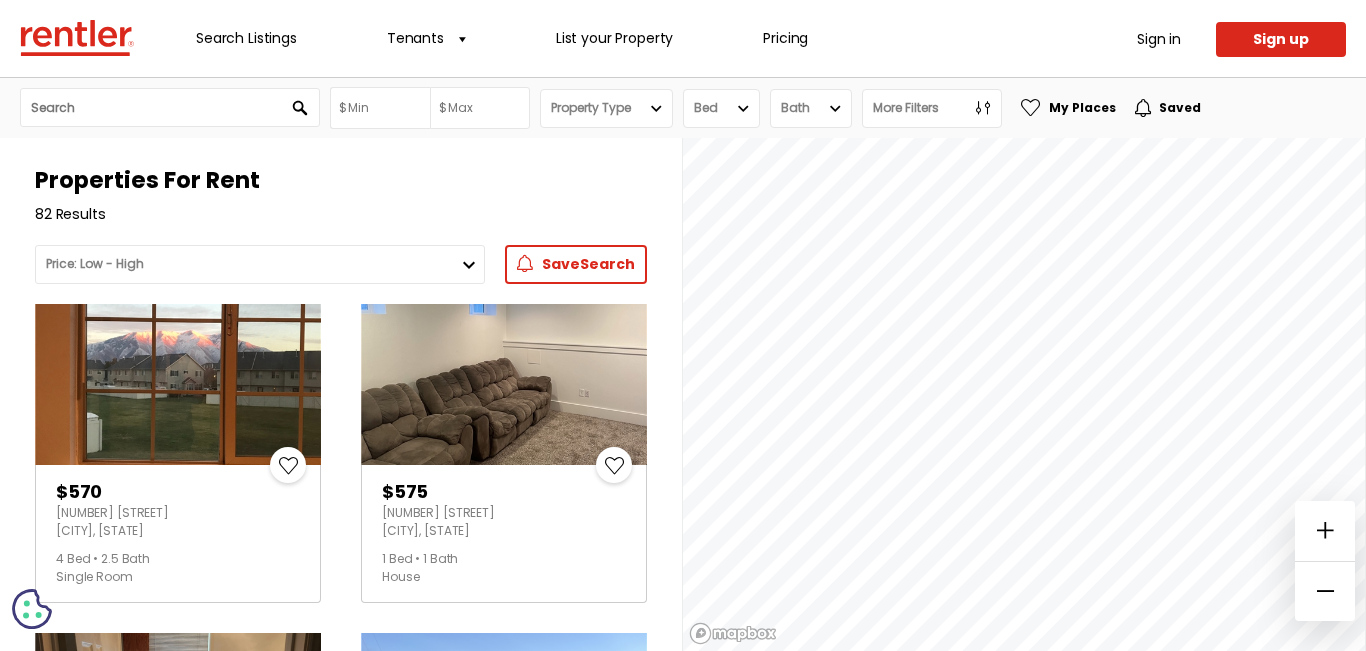 scroll, scrollTop: 0, scrollLeft: 0, axis: both 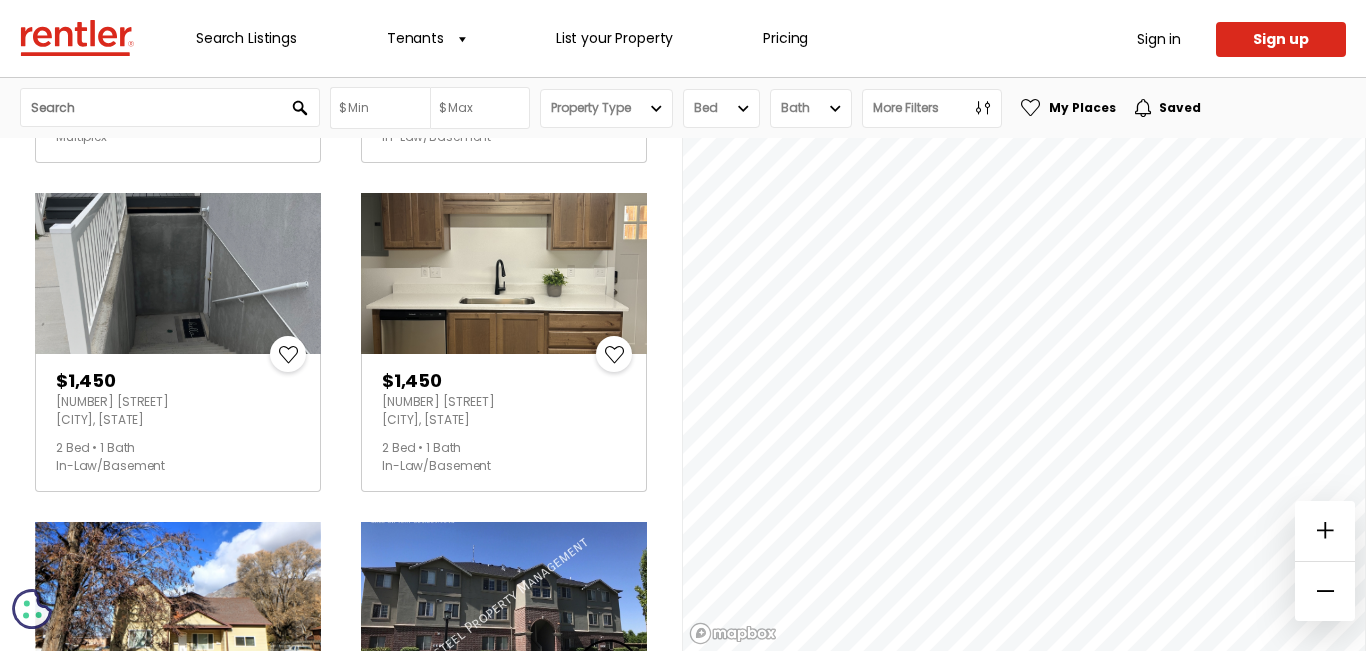 click at bounding box center [178, 273] 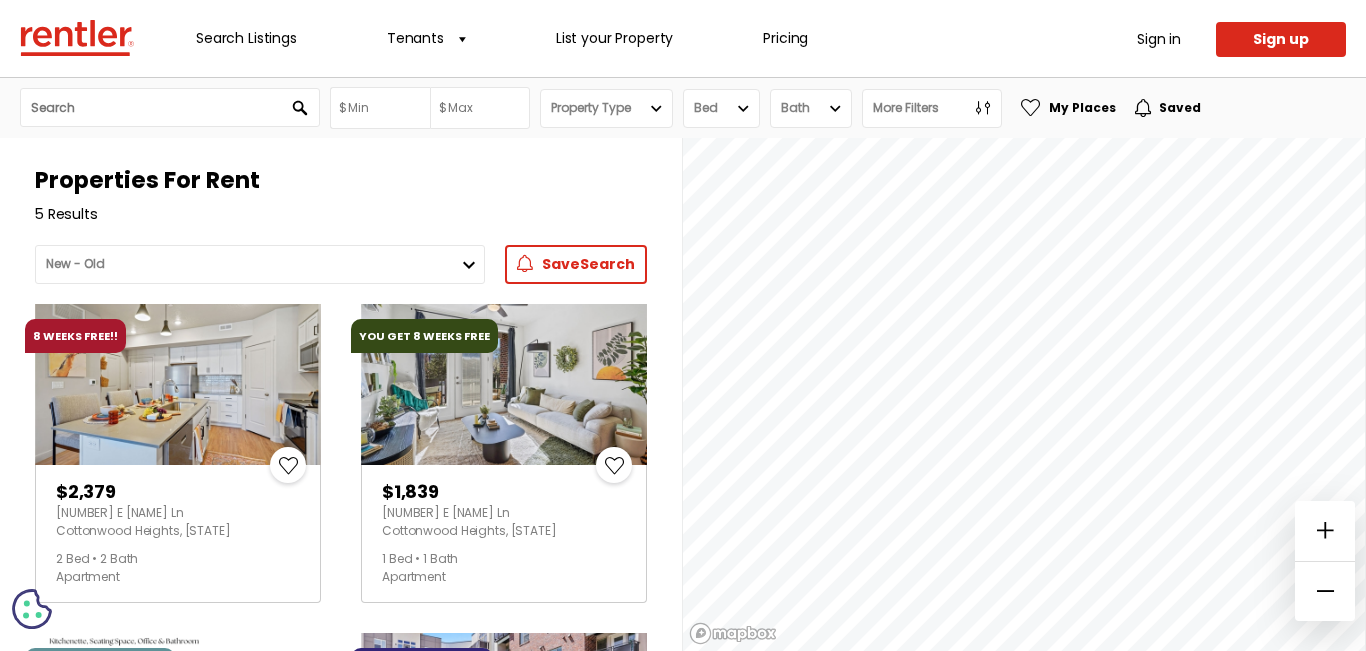 scroll, scrollTop: 0, scrollLeft: 0, axis: both 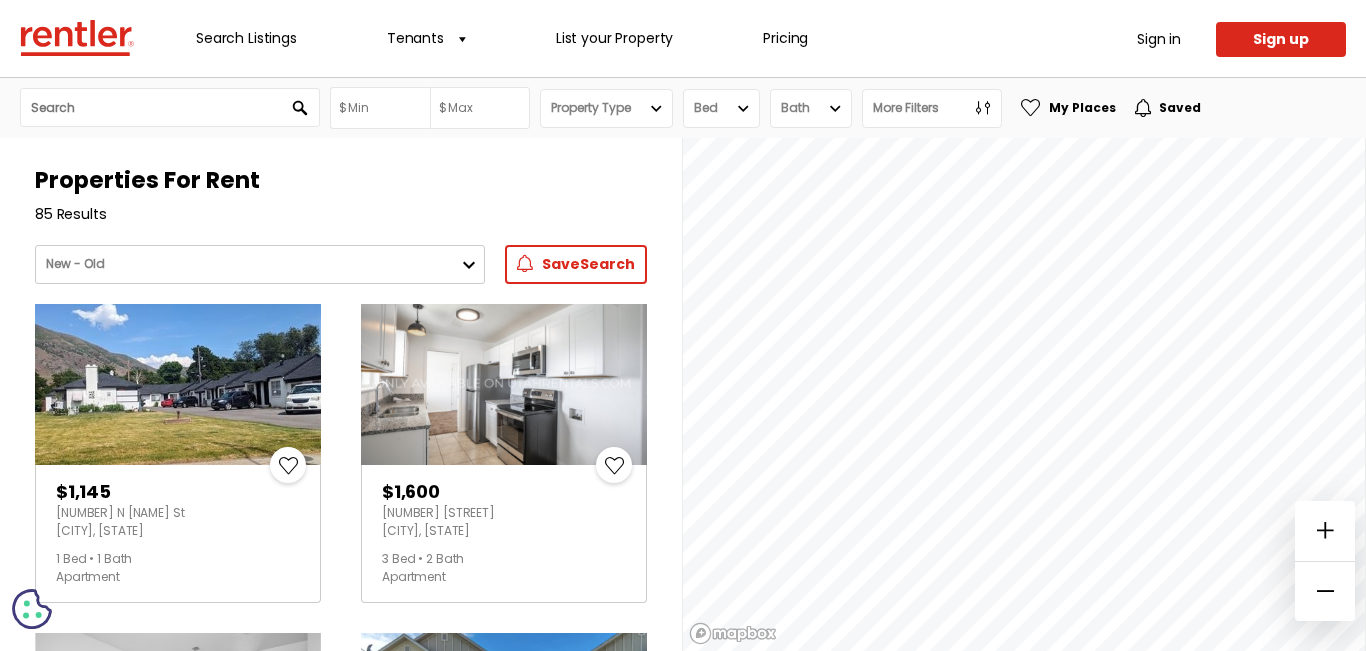 click on "New - Old
Old - New
Price: High - Low
Price: Low - High
Year Built: New - Old
Year Built: Old - New" at bounding box center [260, 264] 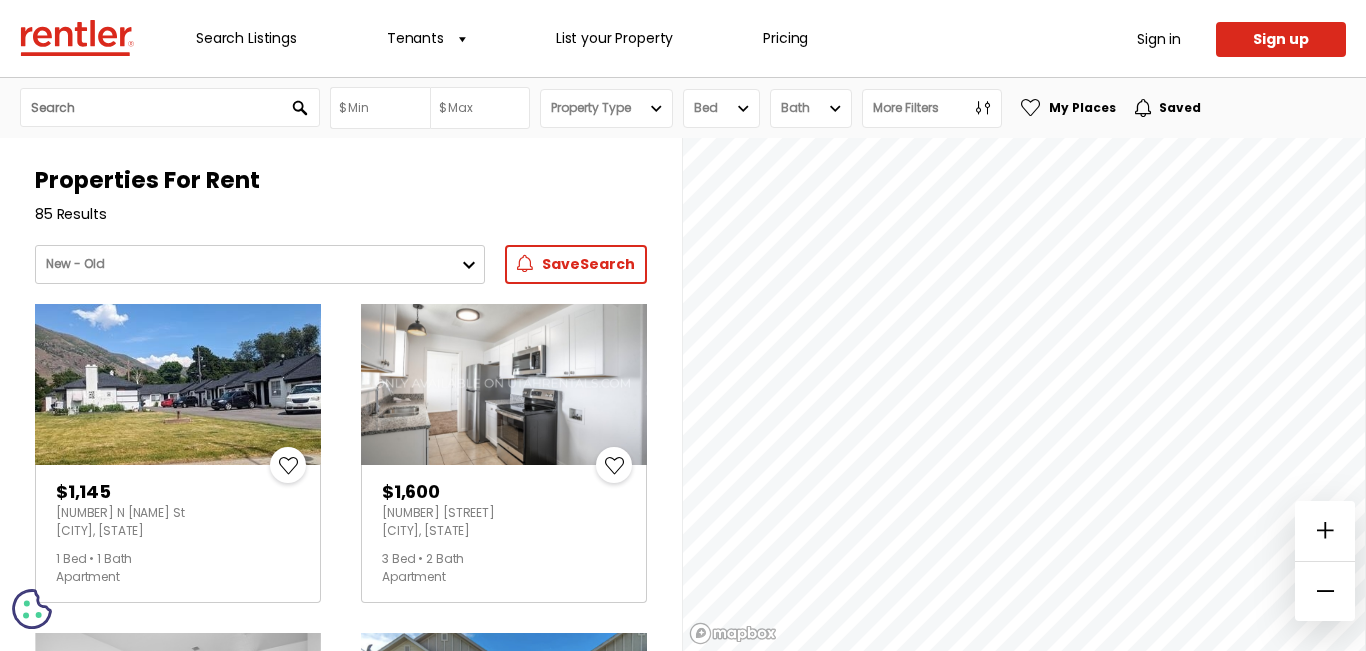 select on "PriceAscending" 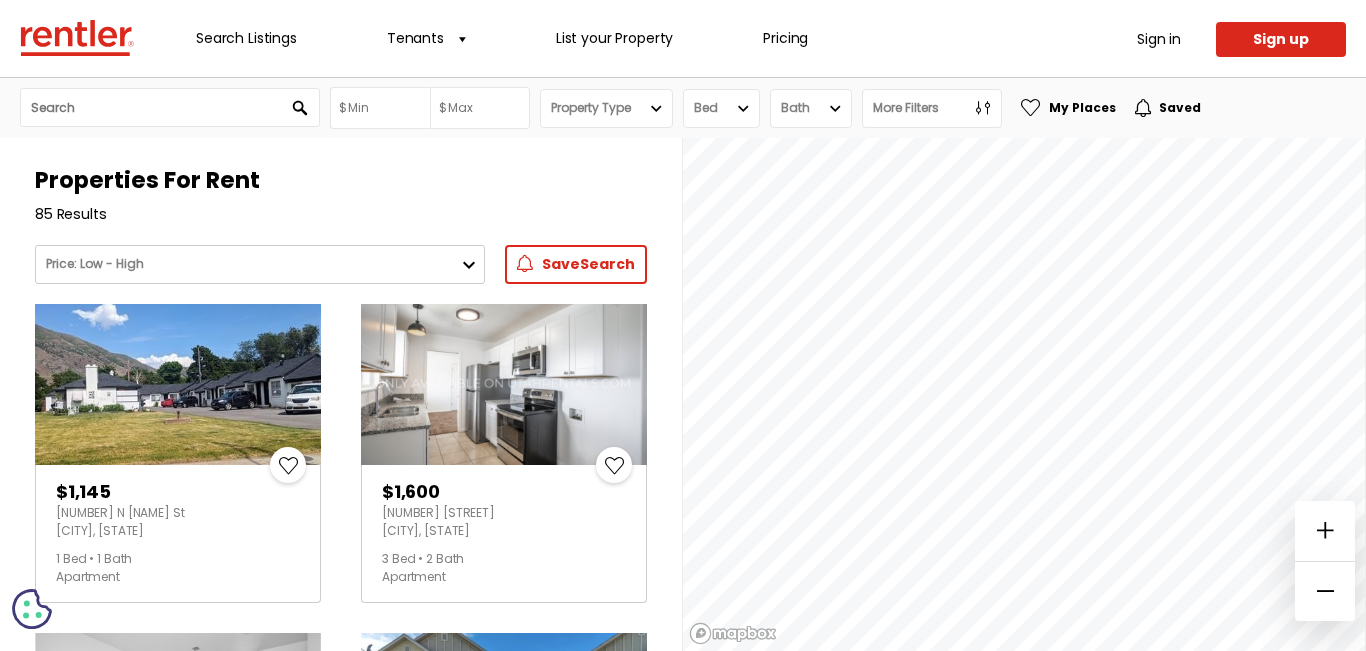 click on "New - Old
Old - New
Price: High - Low
Price: Low - High
Year Built: New - Old
Year Built: Old - New" at bounding box center (260, 264) 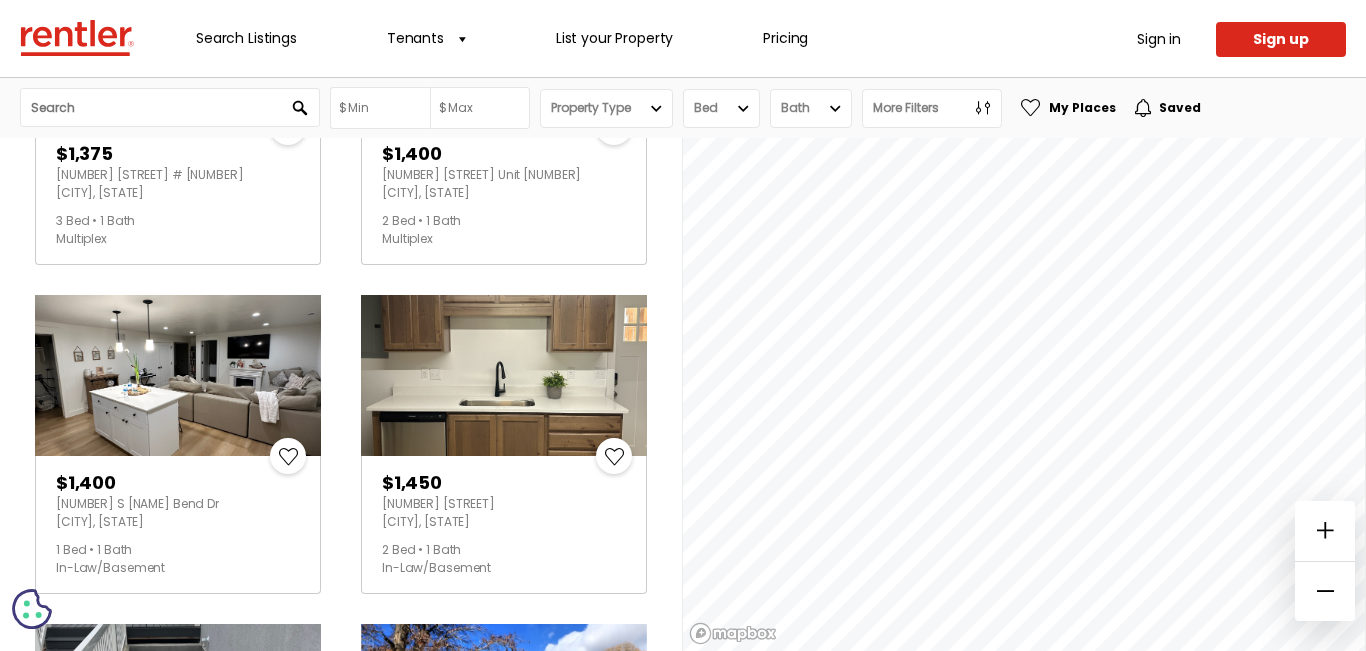scroll, scrollTop: 3300, scrollLeft: 0, axis: vertical 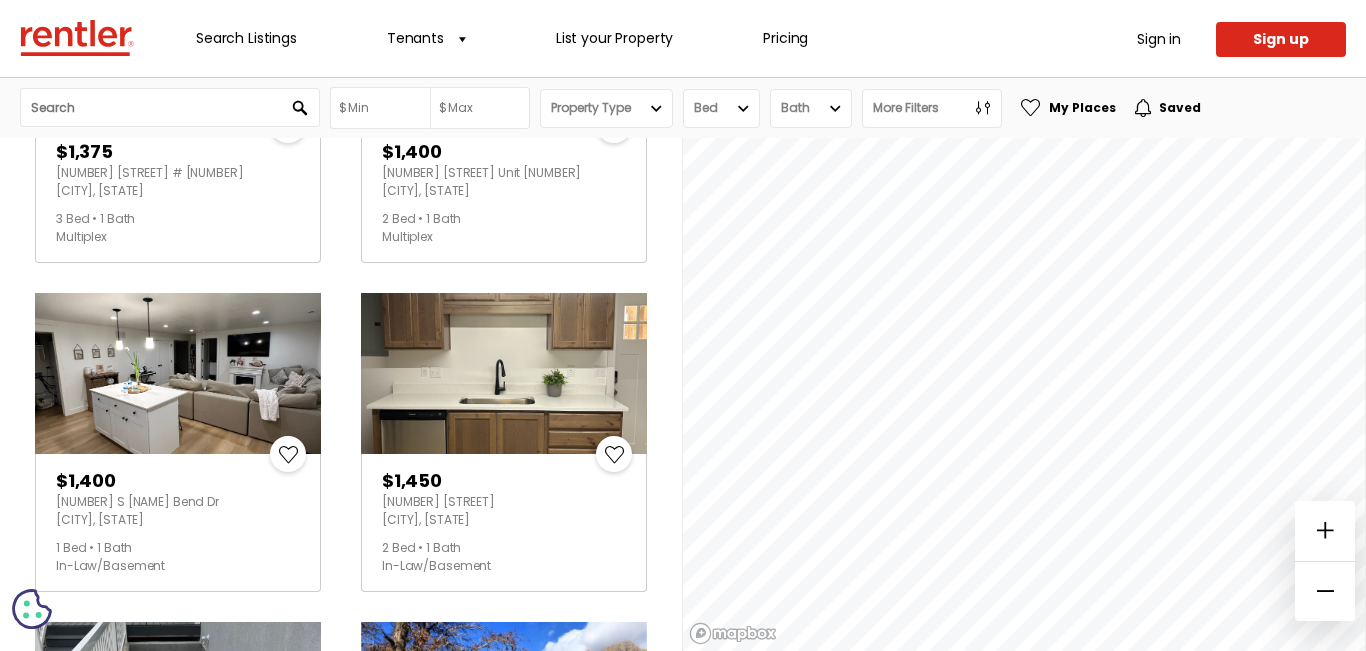 click at bounding box center [504, 373] 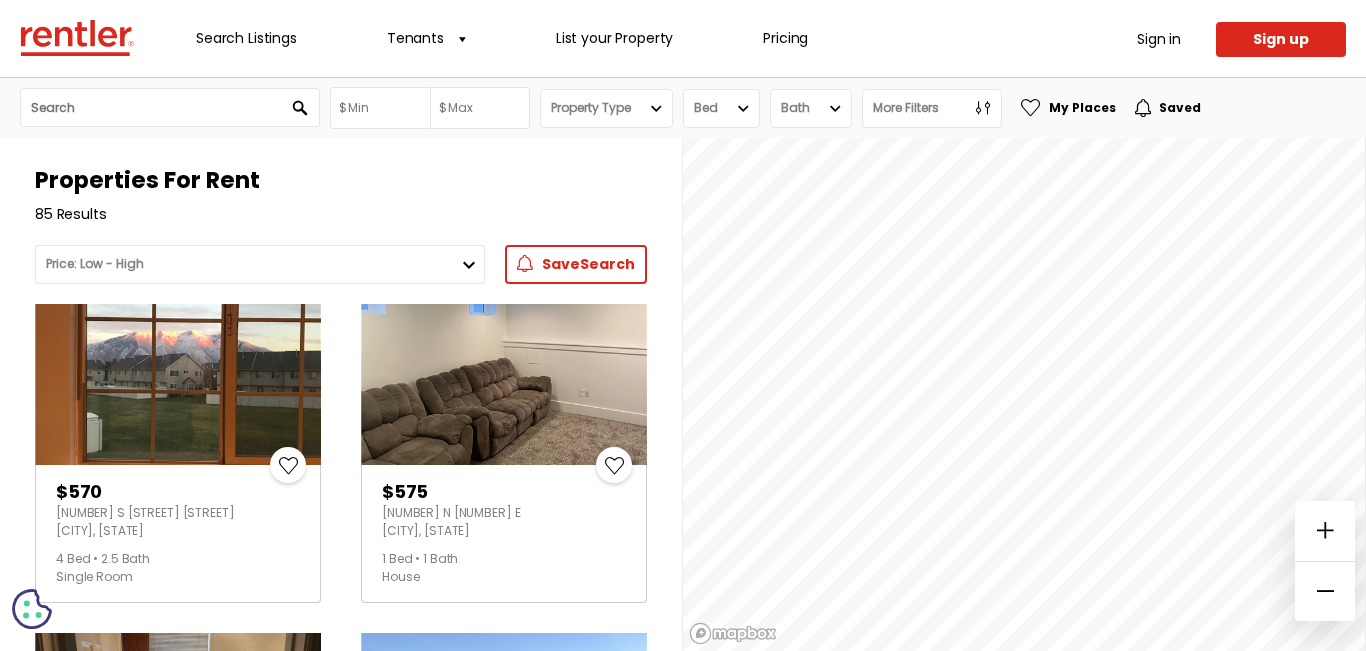 scroll, scrollTop: 0, scrollLeft: 0, axis: both 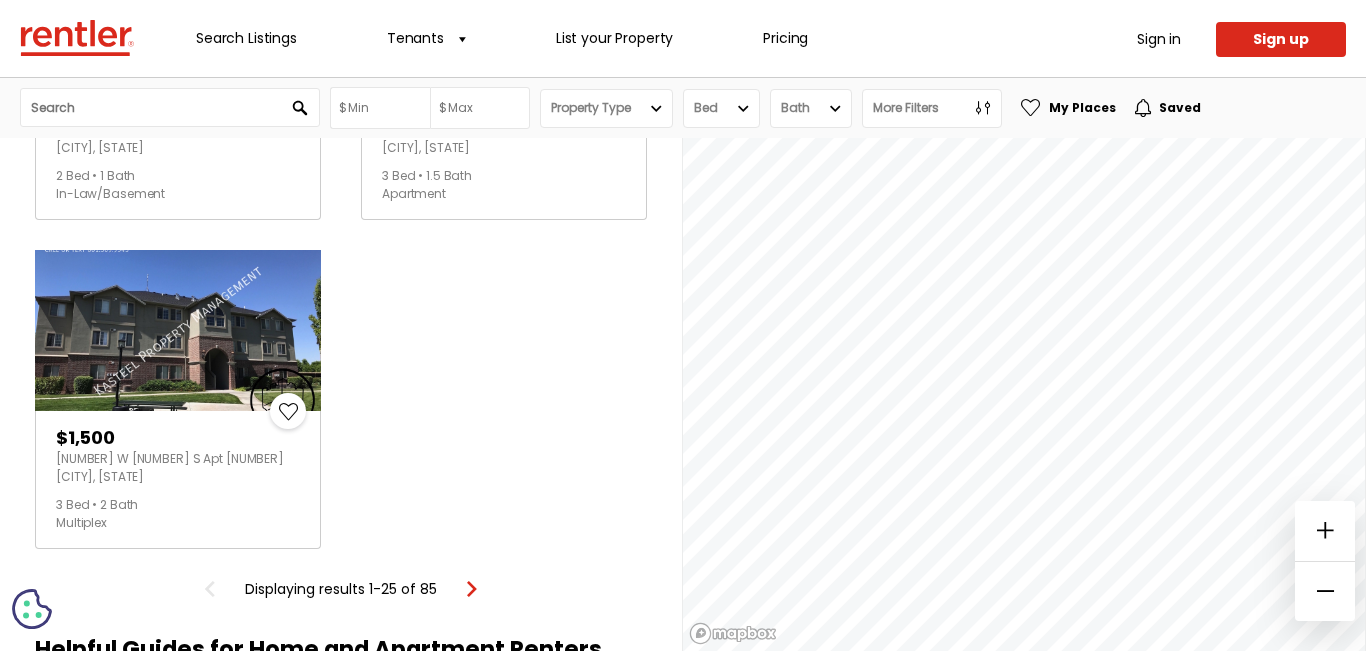 click at bounding box center [472, 589] 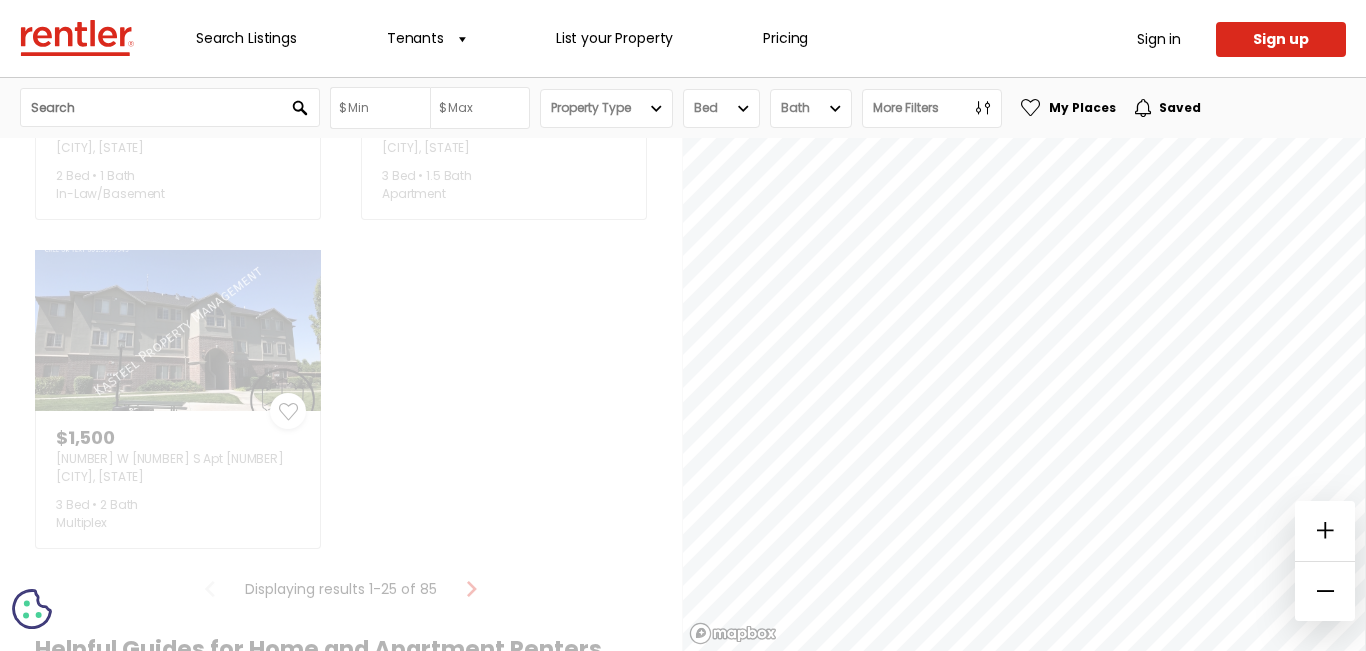 scroll, scrollTop: 0, scrollLeft: 0, axis: both 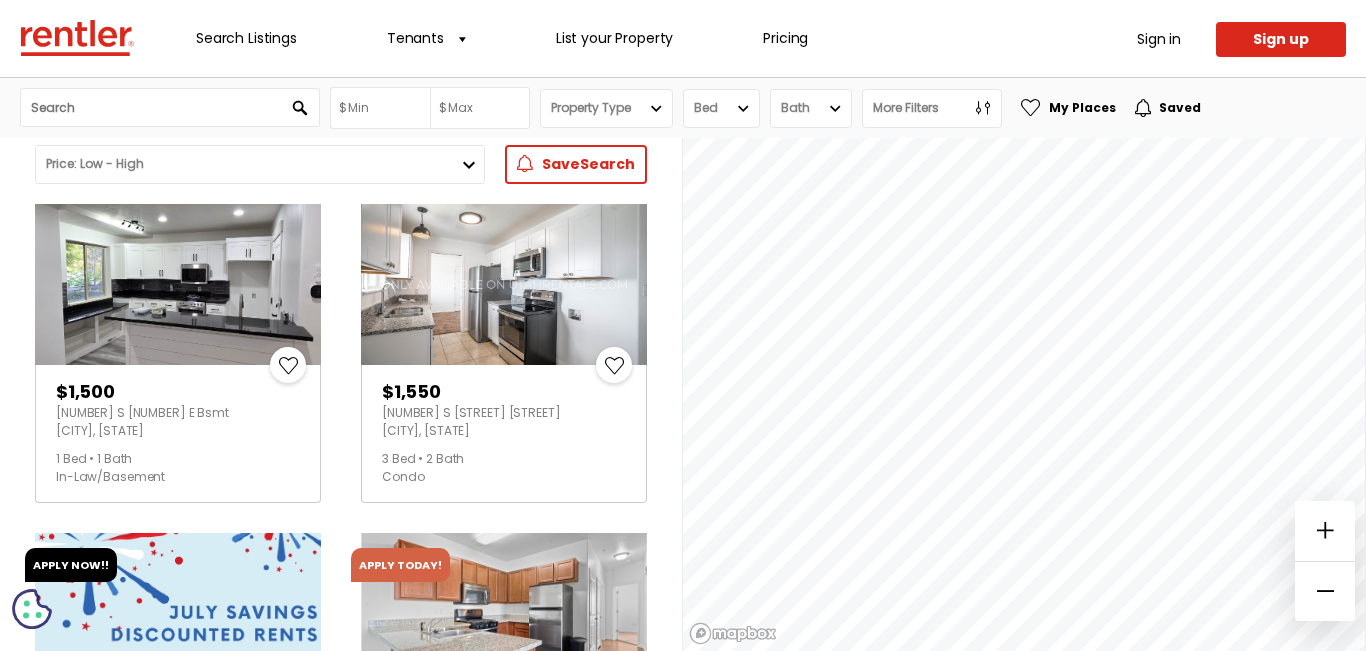 click at bounding box center [178, 284] 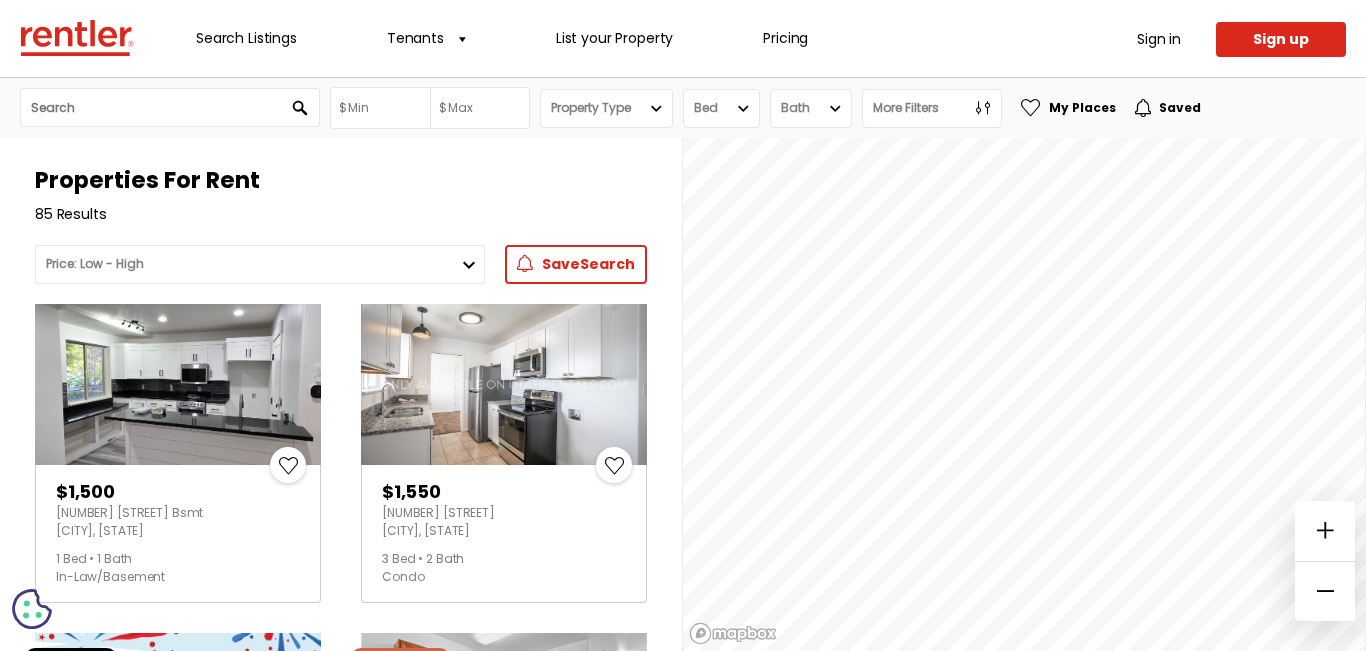 scroll, scrollTop: 0, scrollLeft: 0, axis: both 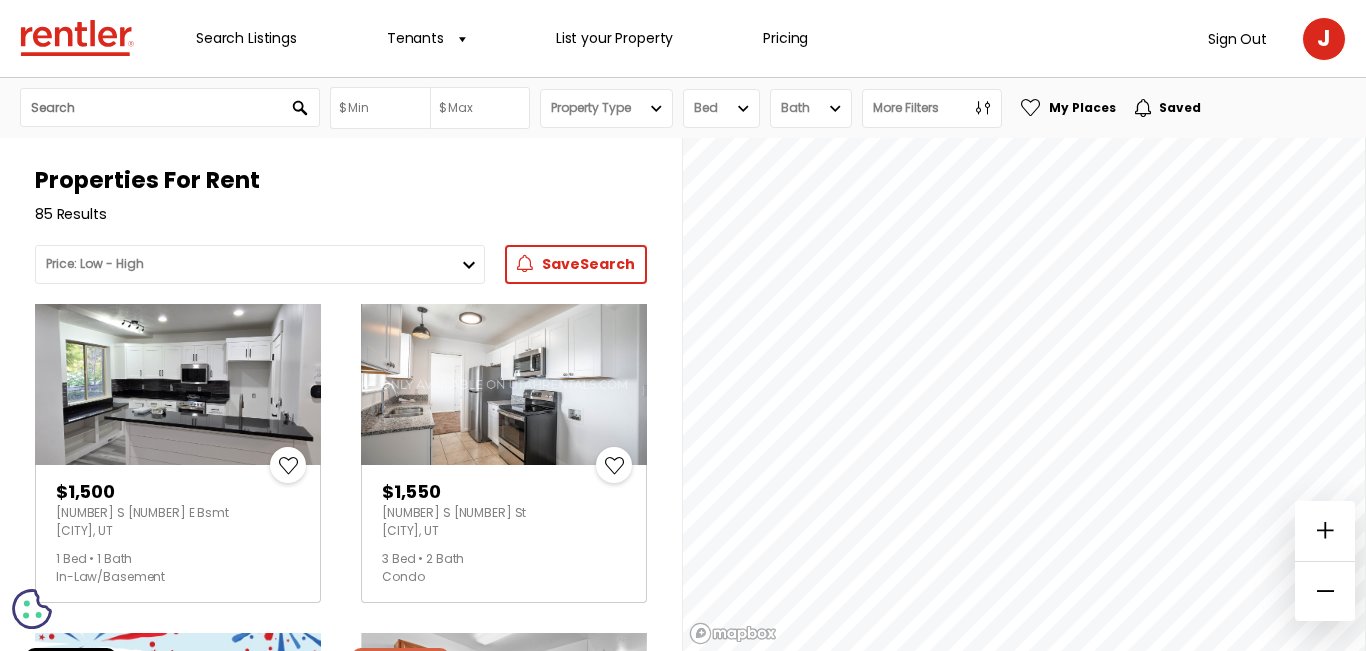 click on "Rentler" at bounding box center (77, 38) 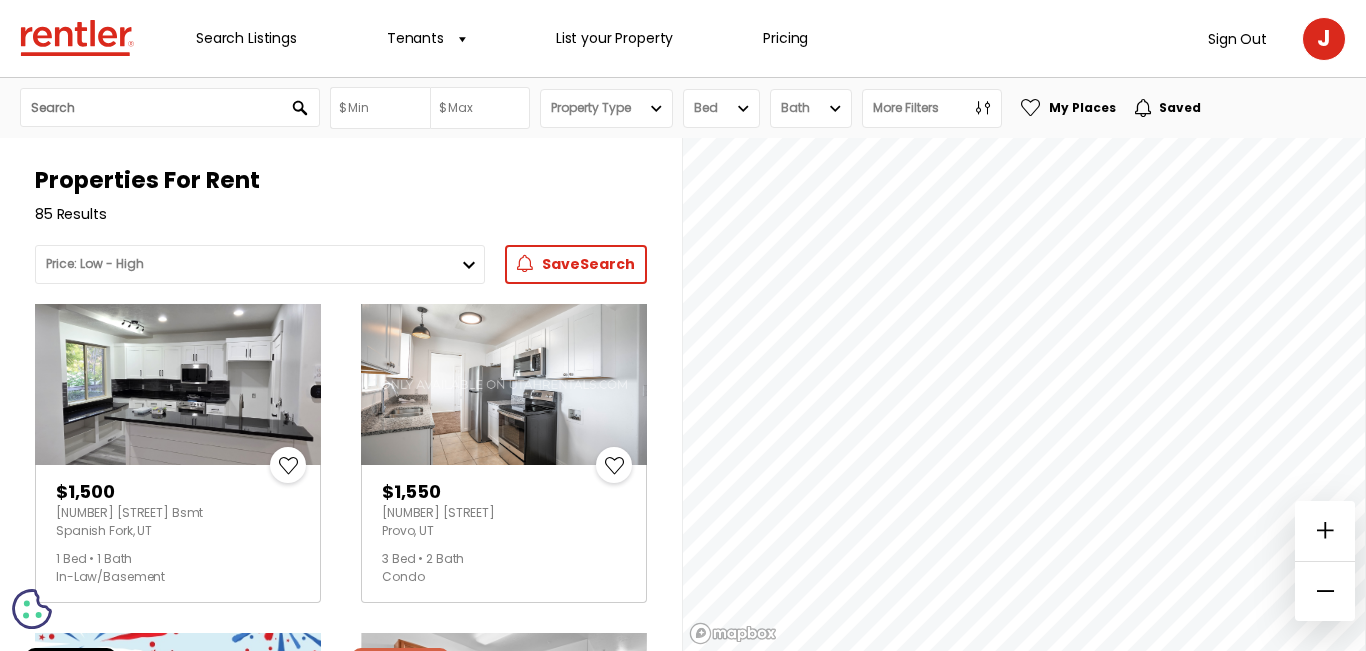 scroll, scrollTop: 0, scrollLeft: 0, axis: both 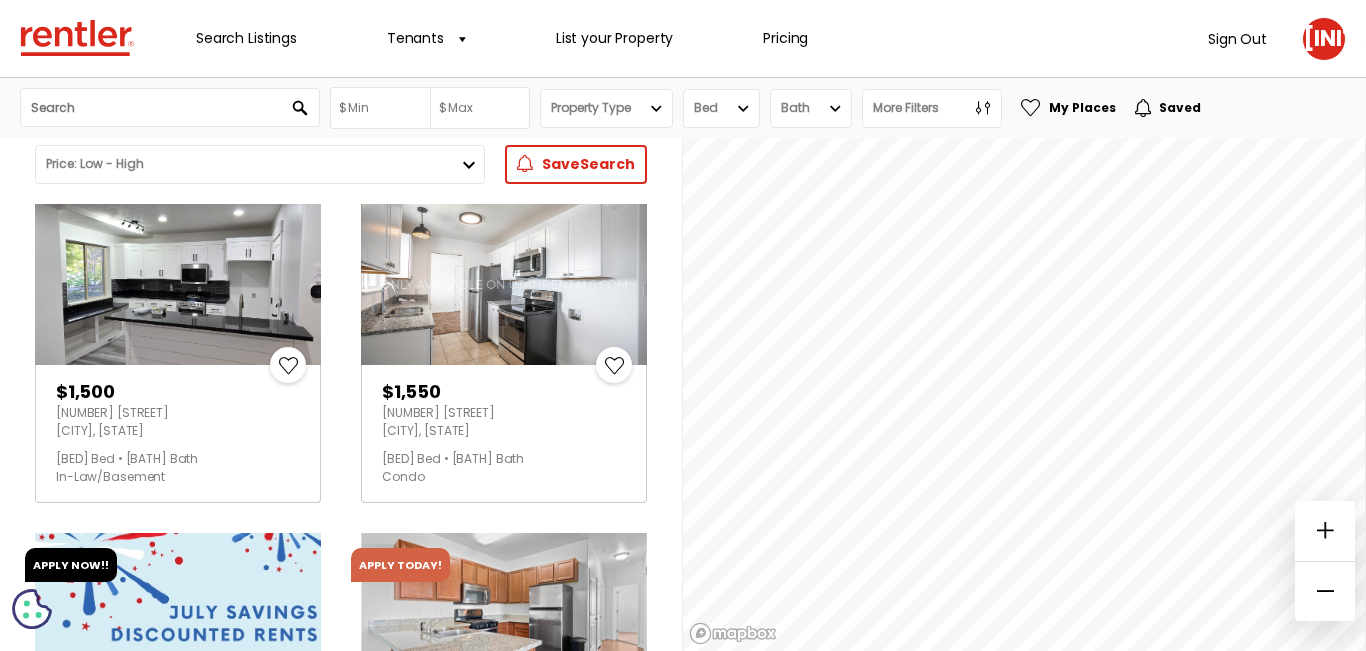 click on "1379 S 1040 E Bsmt Spanish Fork, UT" at bounding box center [178, 422] 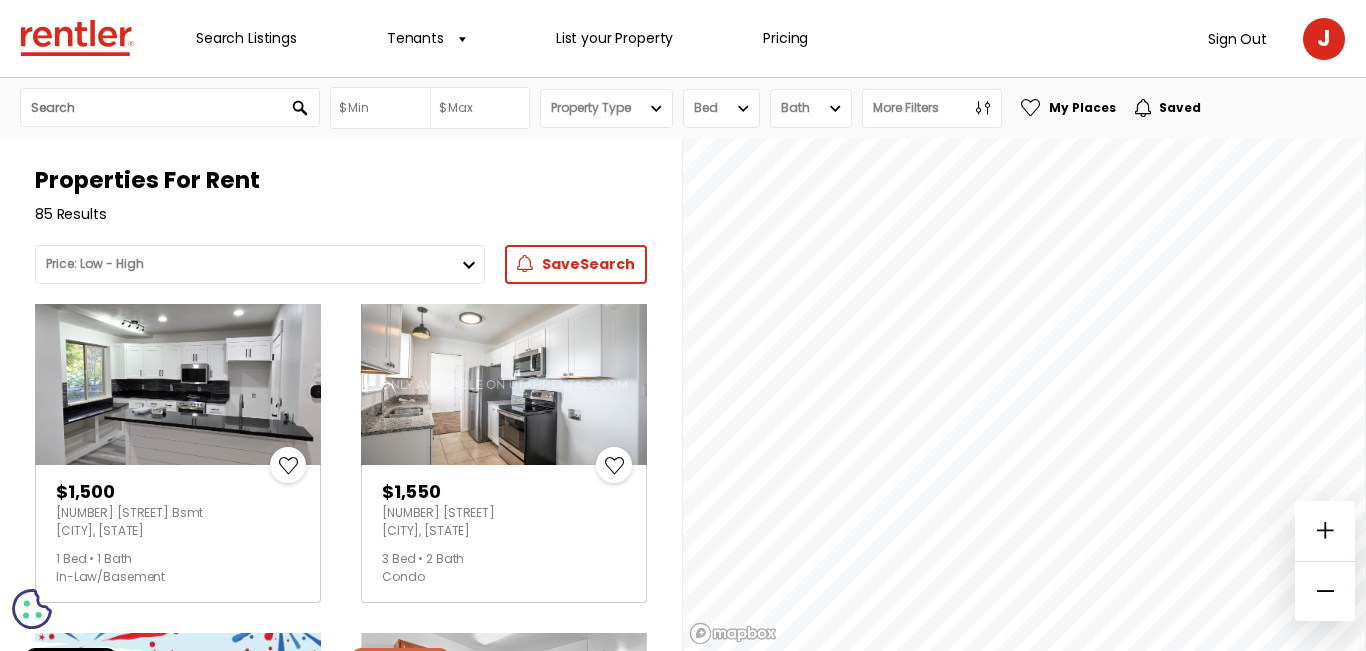 scroll, scrollTop: 0, scrollLeft: 0, axis: both 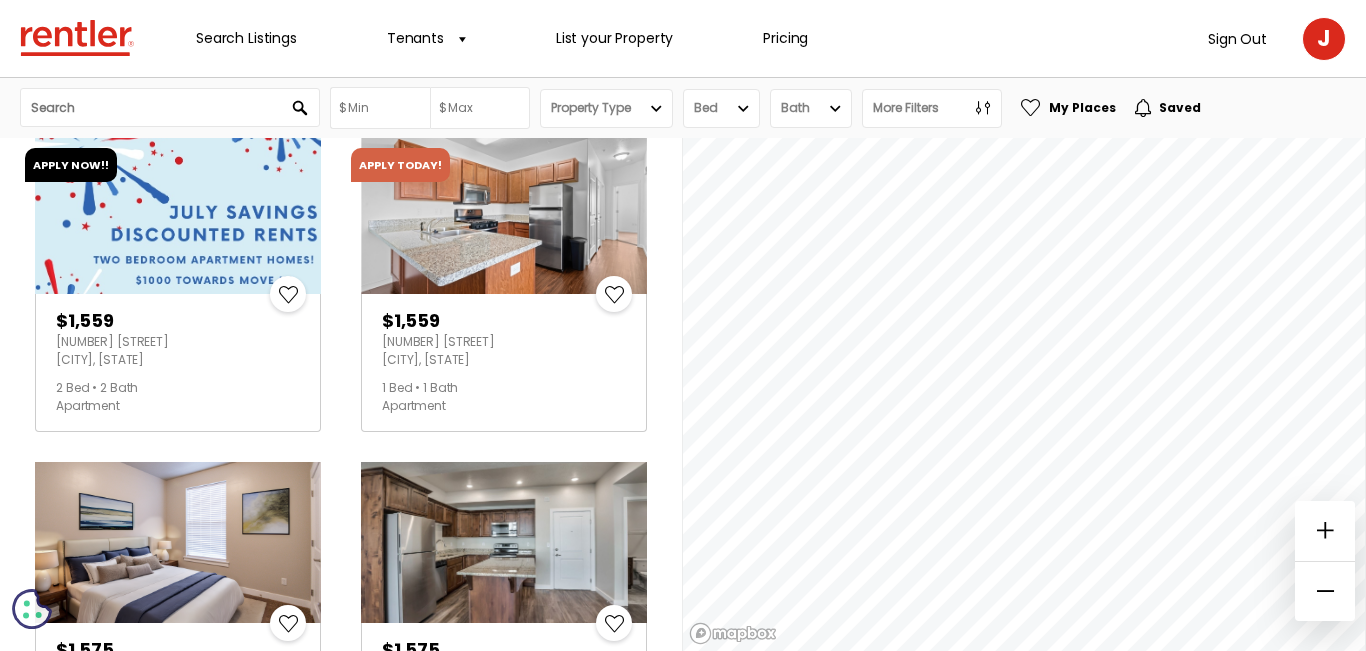 click at bounding box center [504, 213] 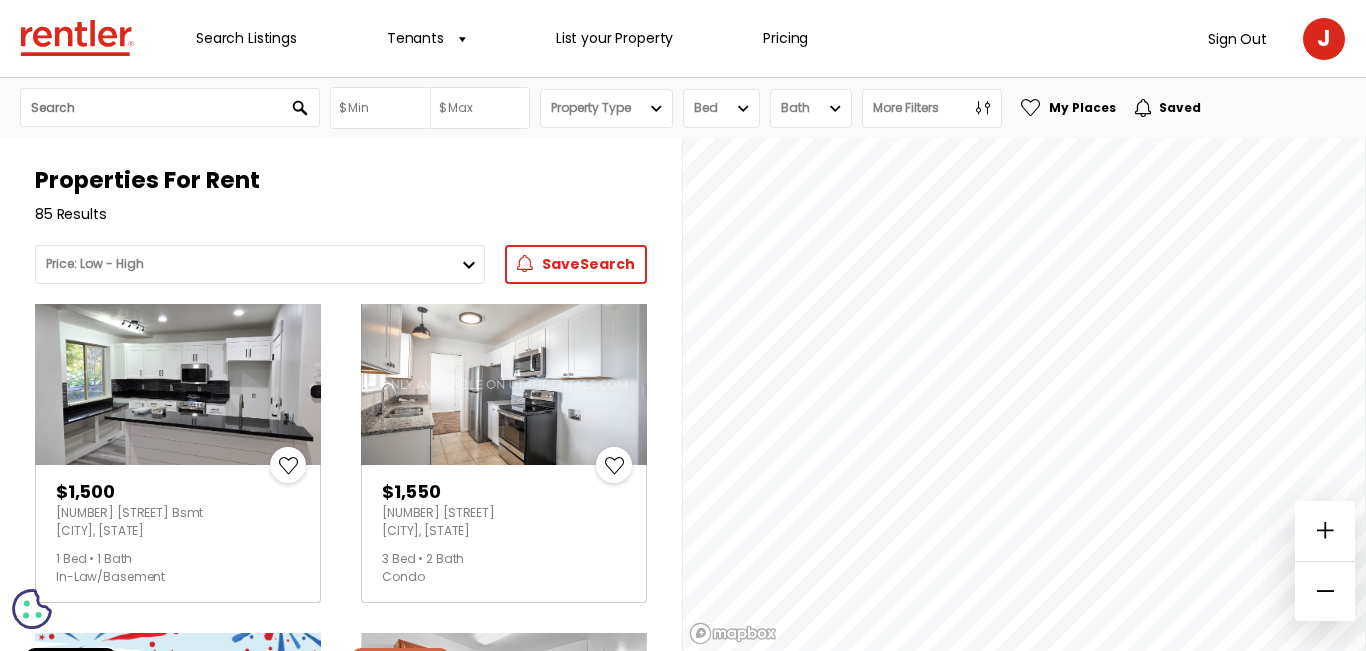 scroll, scrollTop: 0, scrollLeft: 0, axis: both 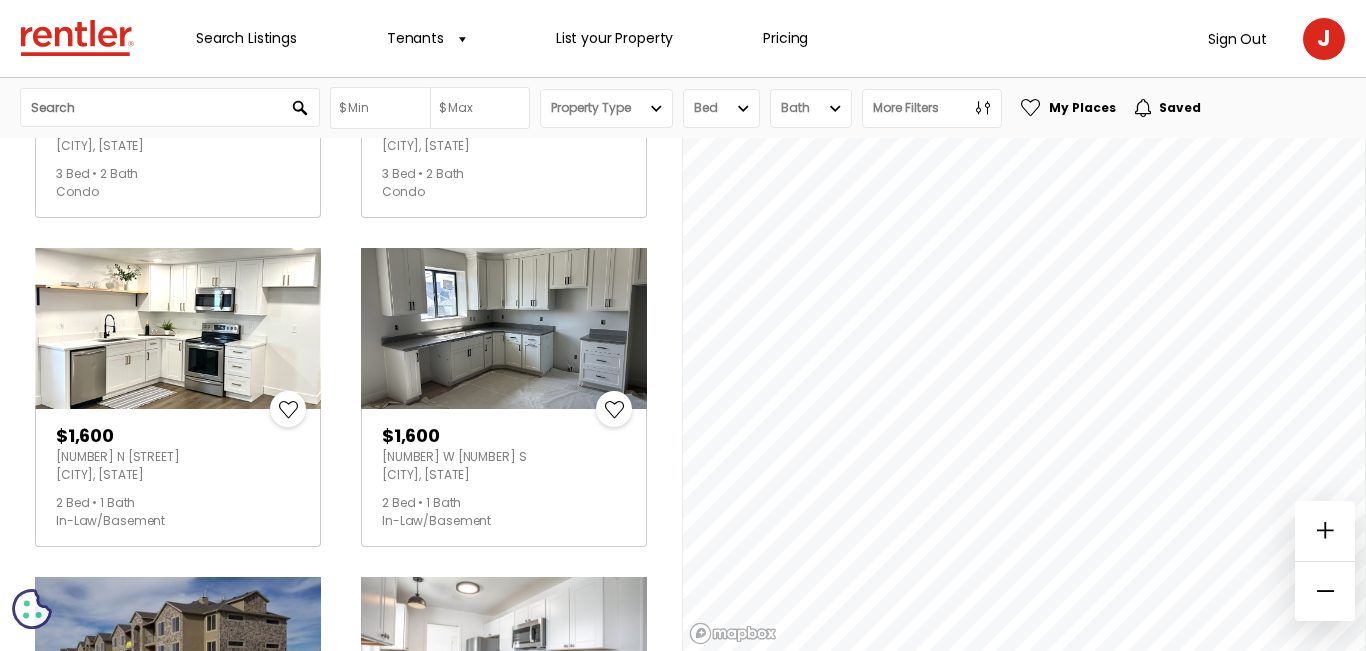 click on "$1,600" at bounding box center (178, 436) 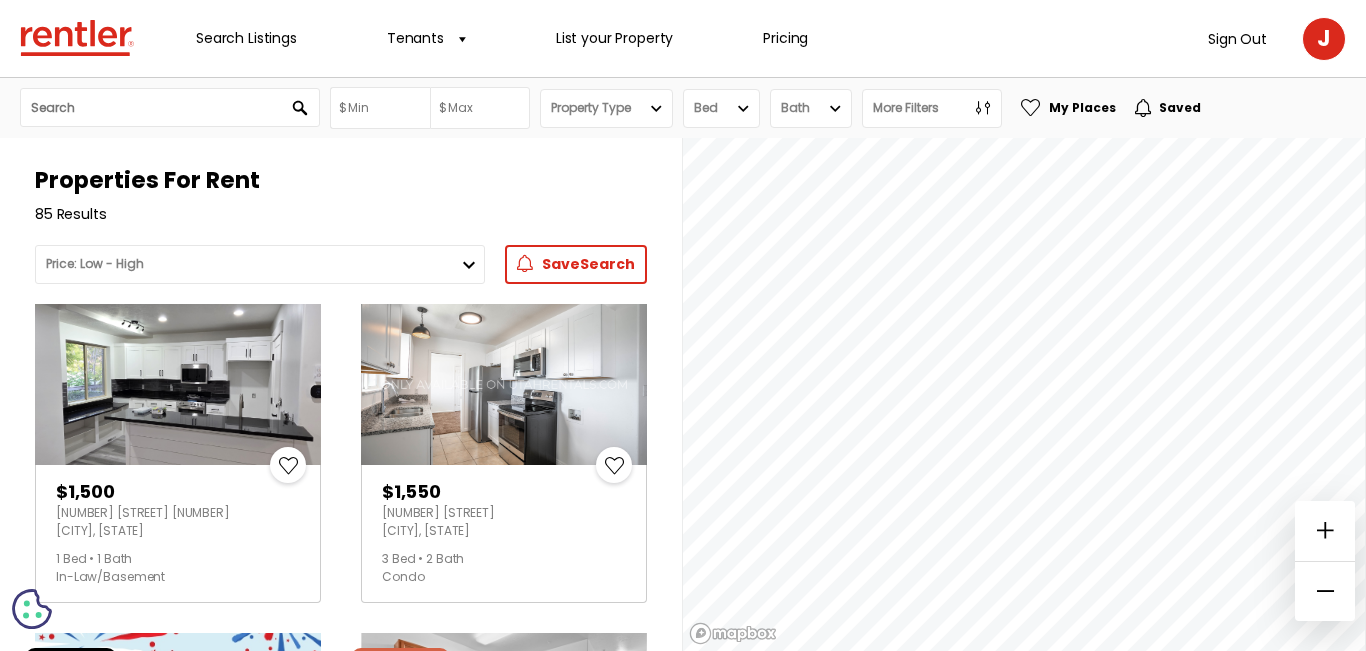 scroll, scrollTop: 0, scrollLeft: 0, axis: both 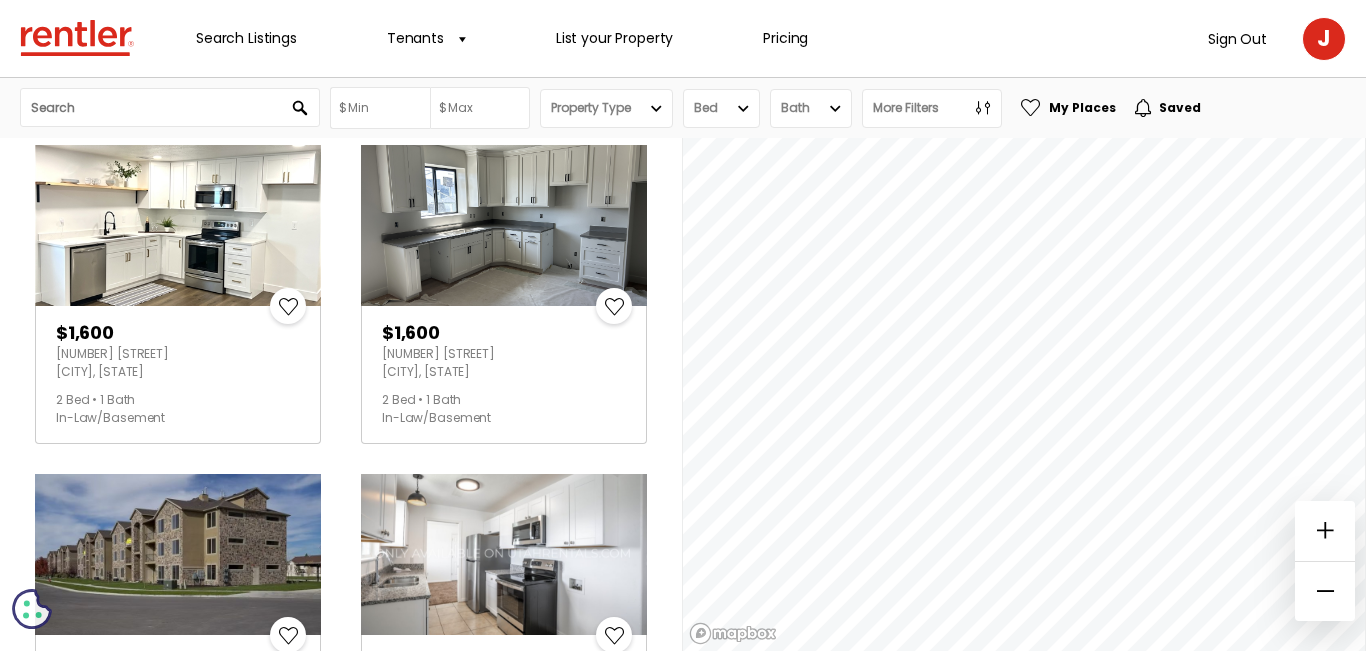 click at bounding box center (504, 225) 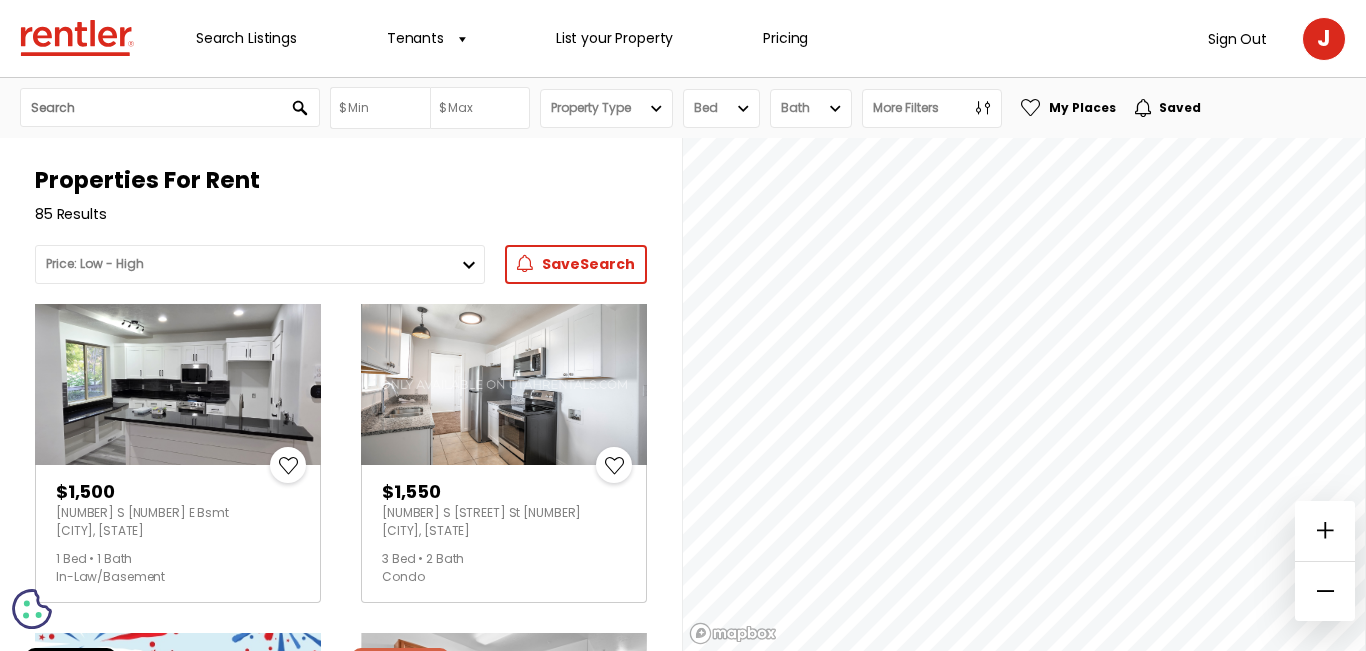 scroll, scrollTop: 0, scrollLeft: 0, axis: both 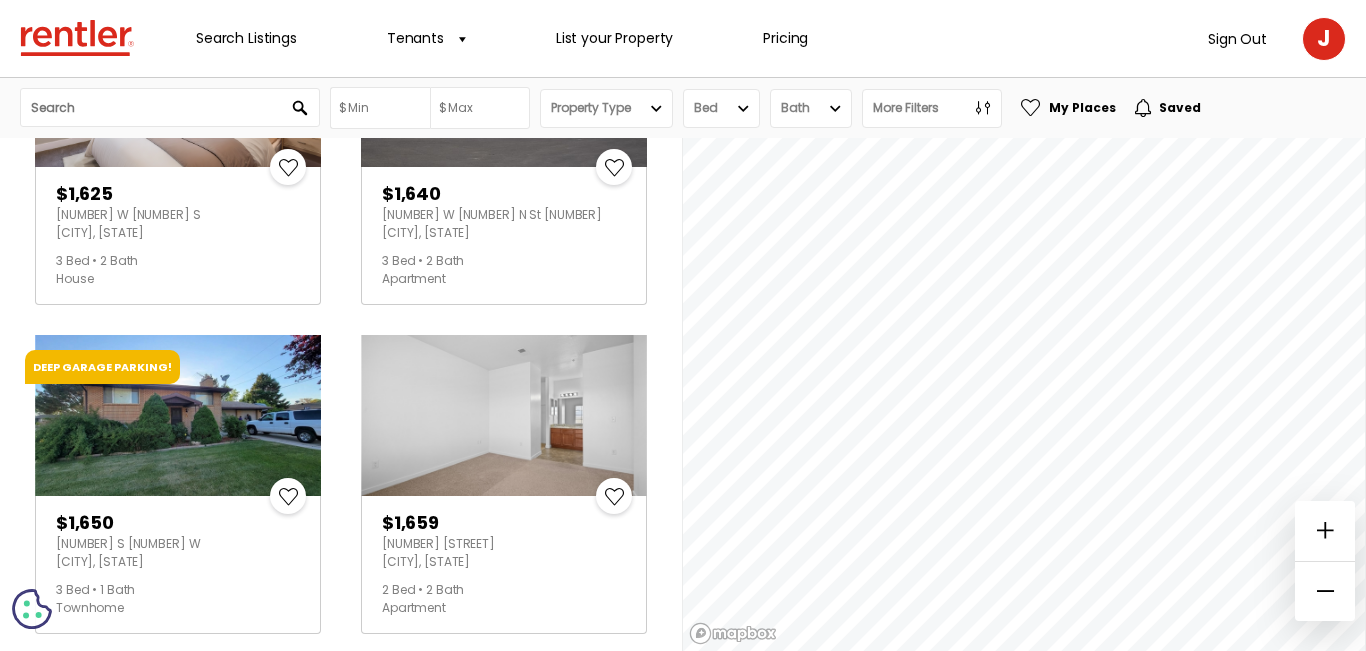 click at bounding box center (504, 415) 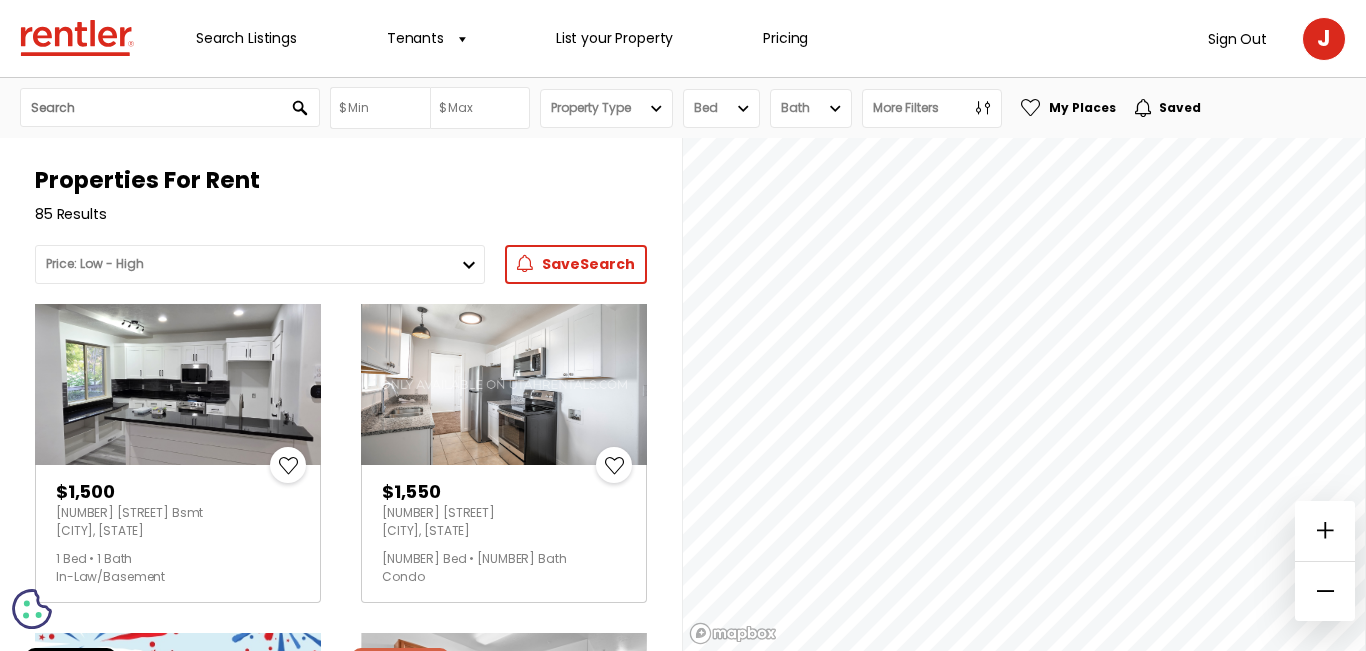 scroll, scrollTop: 0, scrollLeft: 0, axis: both 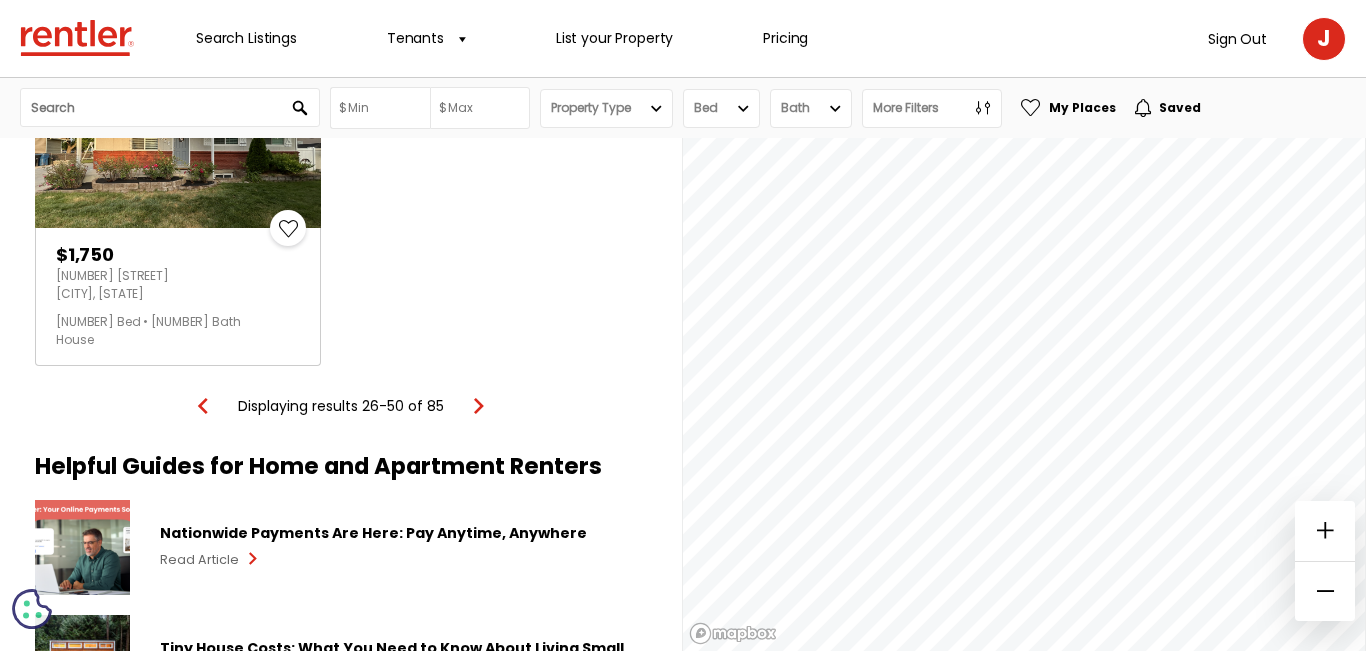 click at bounding box center (479, 406) 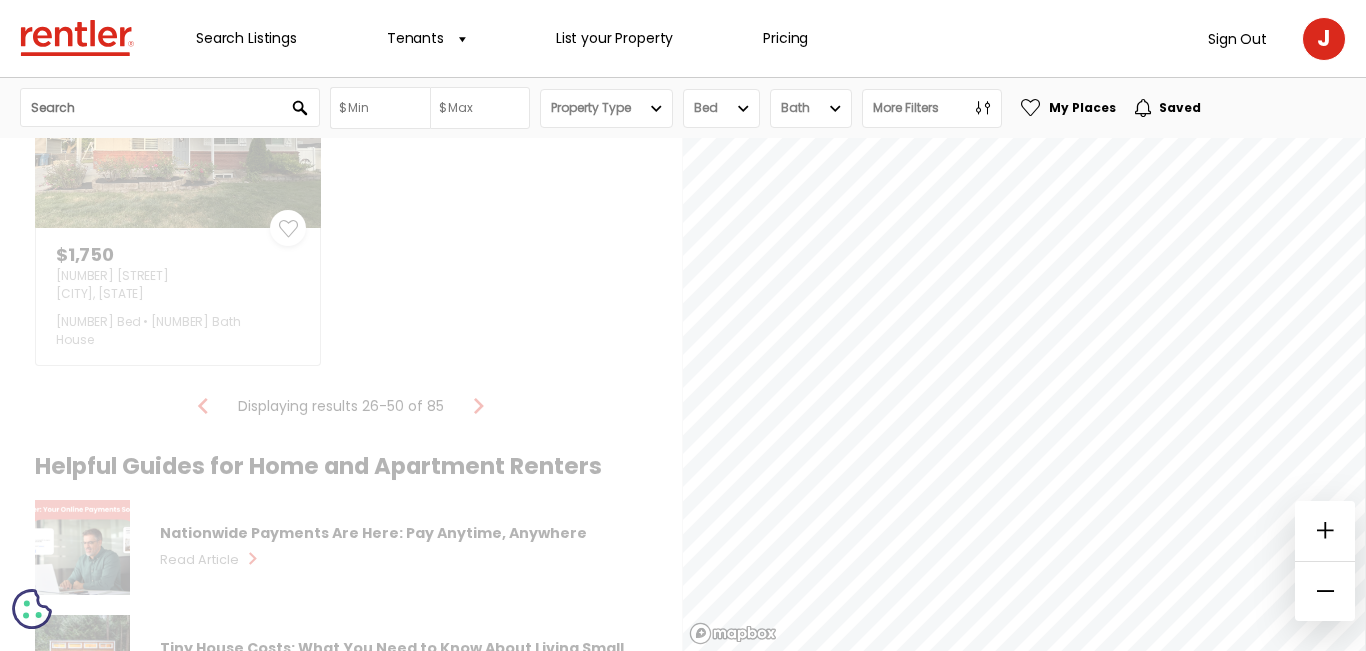 scroll, scrollTop: 0, scrollLeft: 0, axis: both 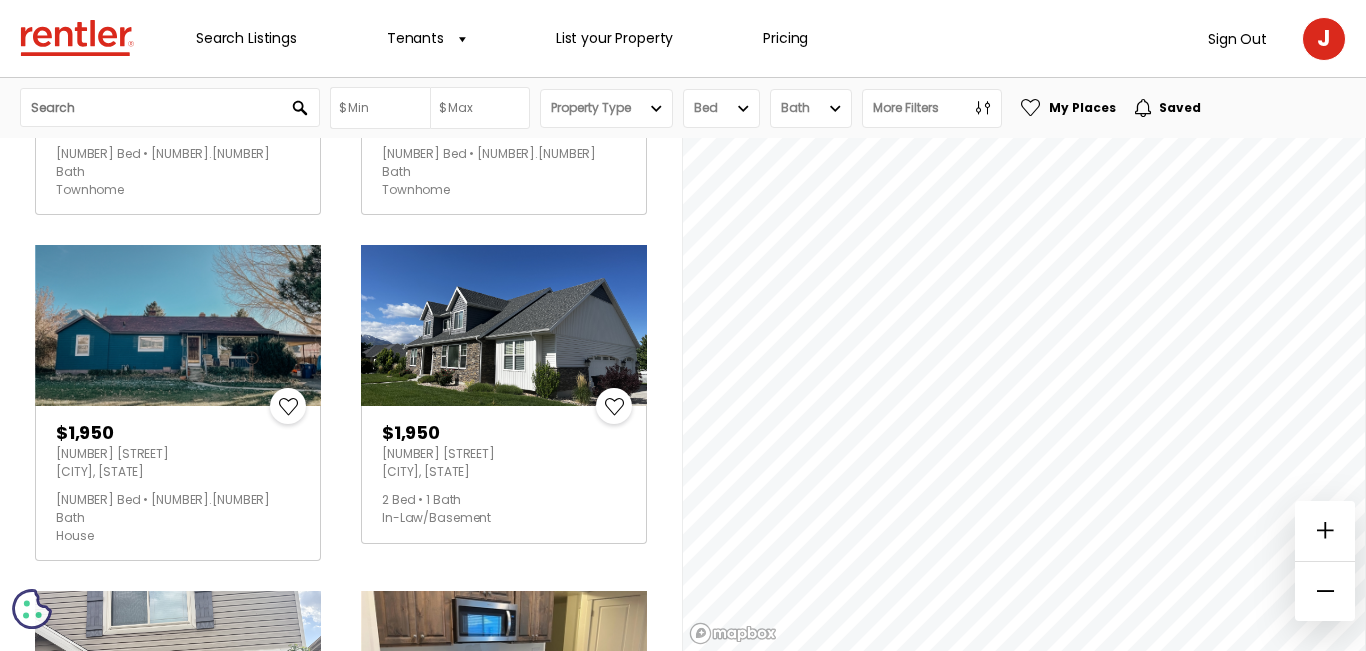 click on "$1,950" at bounding box center [504, 433] 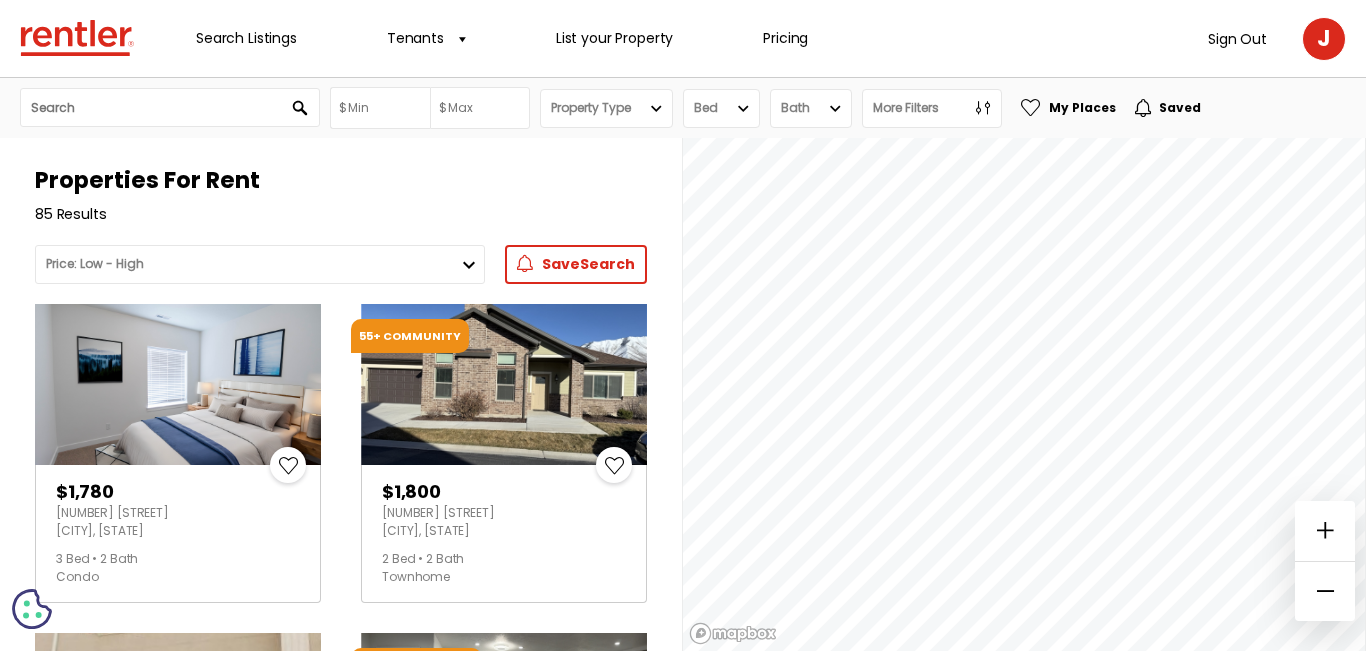 scroll, scrollTop: 0, scrollLeft: 0, axis: both 